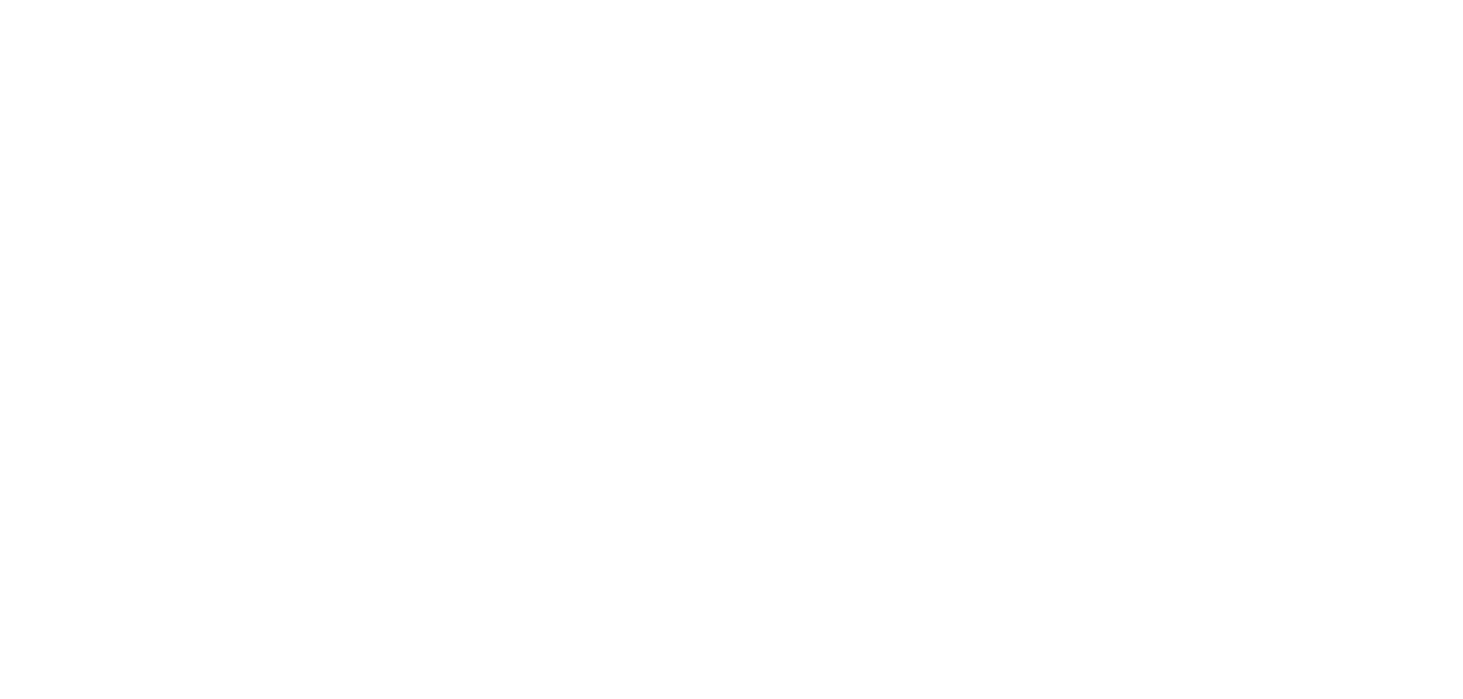 scroll, scrollTop: 0, scrollLeft: 0, axis: both 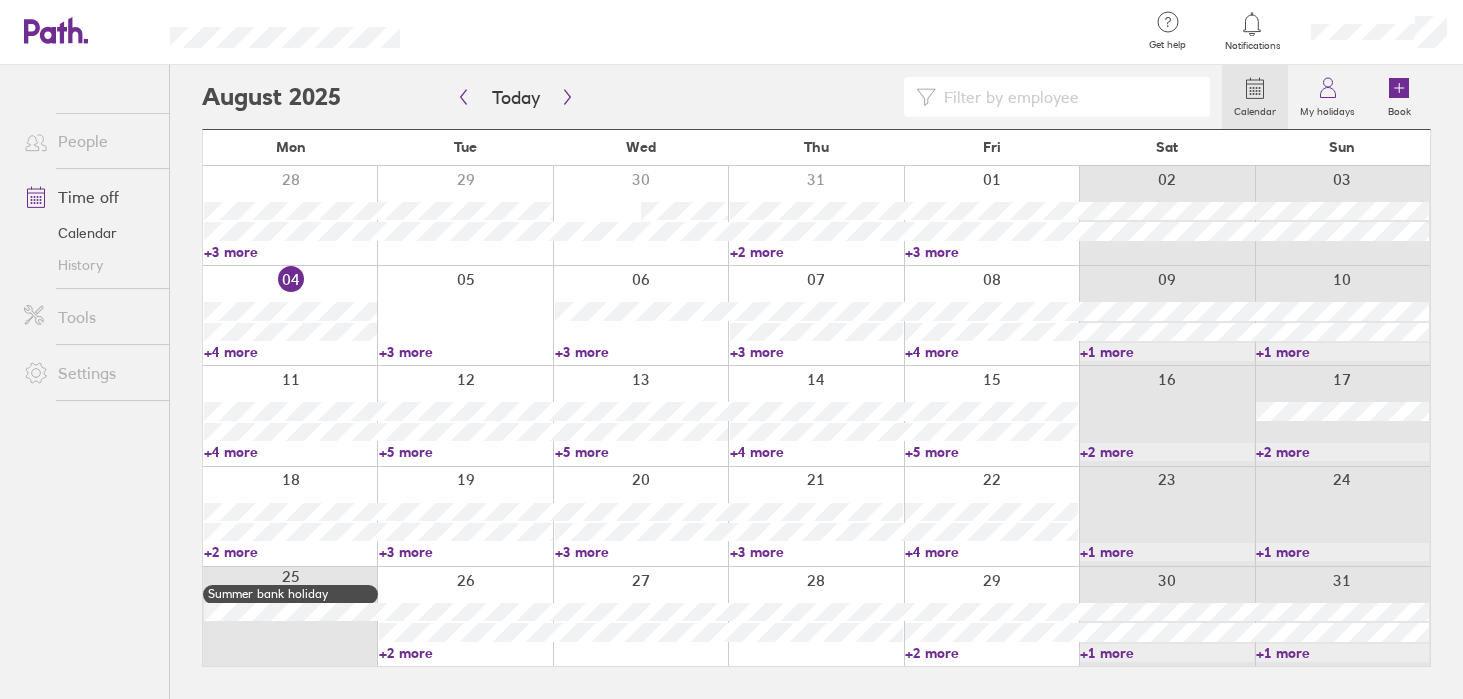 click on "Time off" at bounding box center (88, 197) 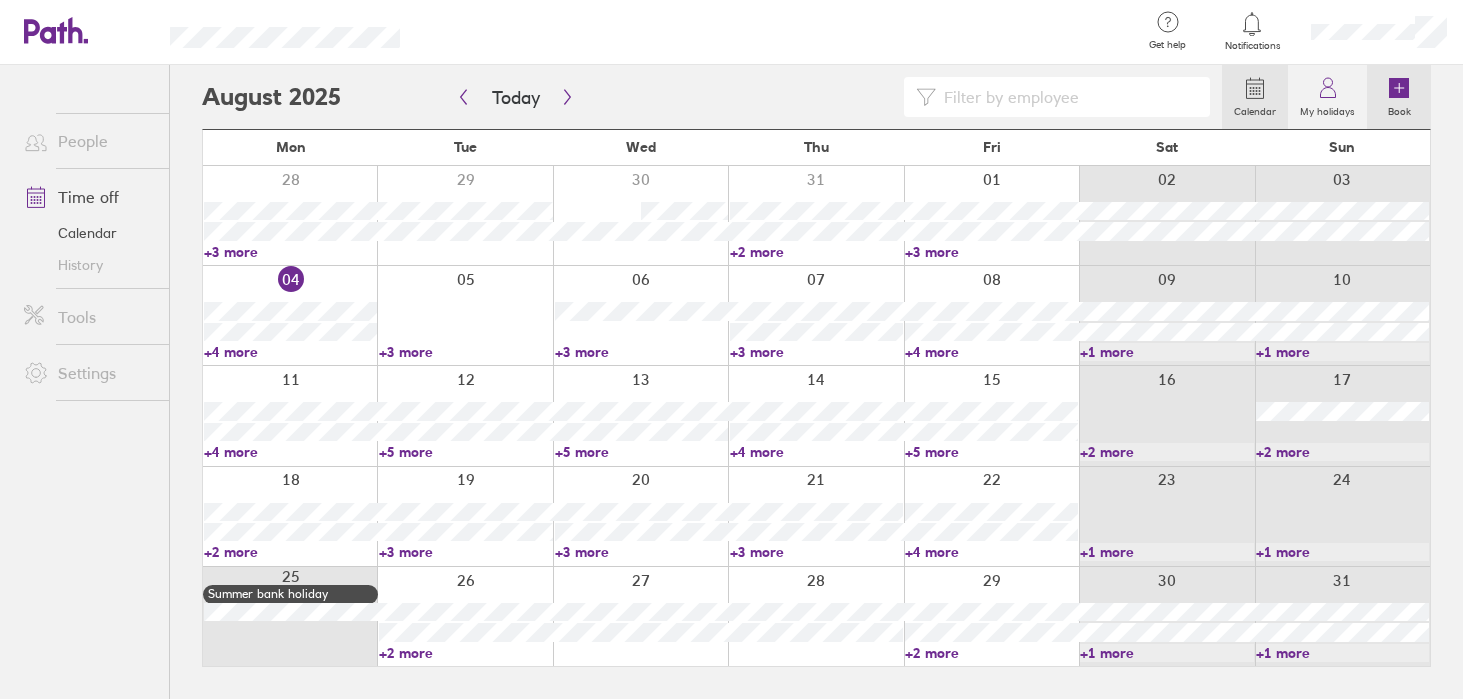 click 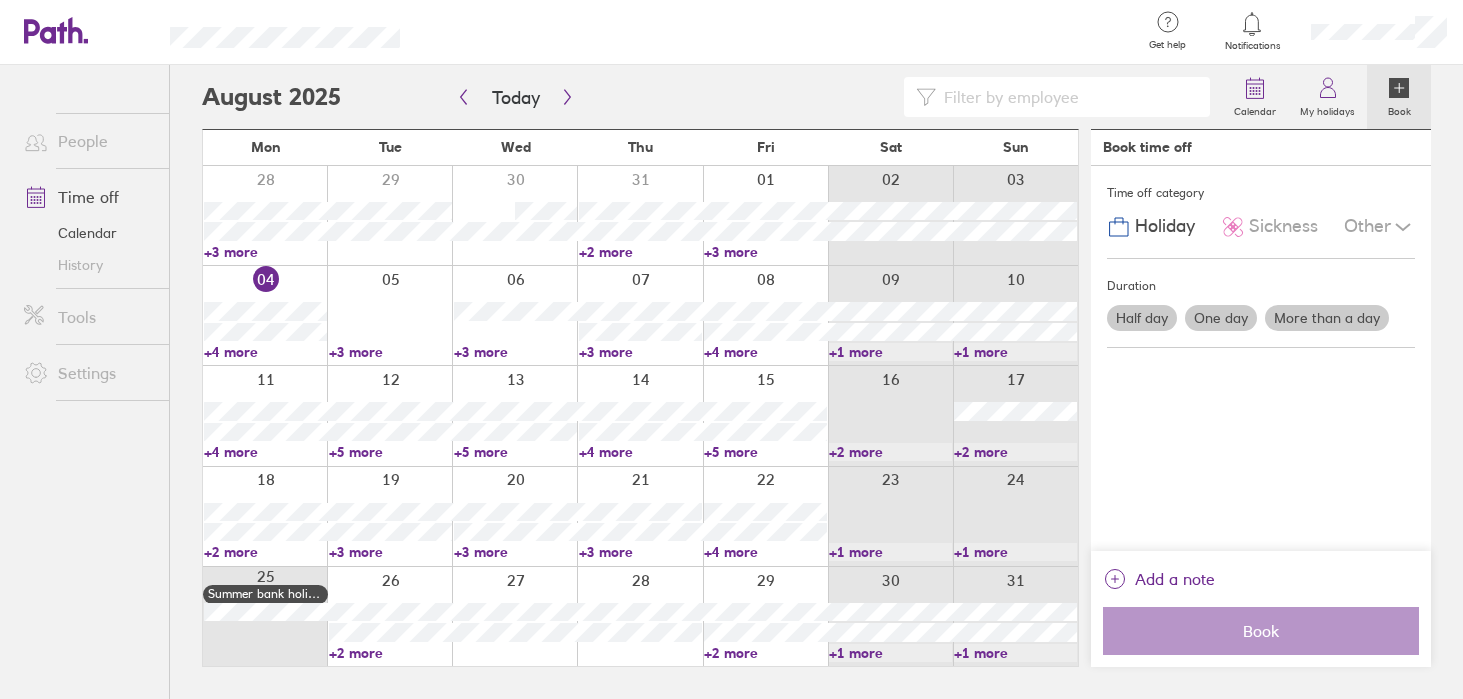 click on "More than a day" at bounding box center (1327, 318) 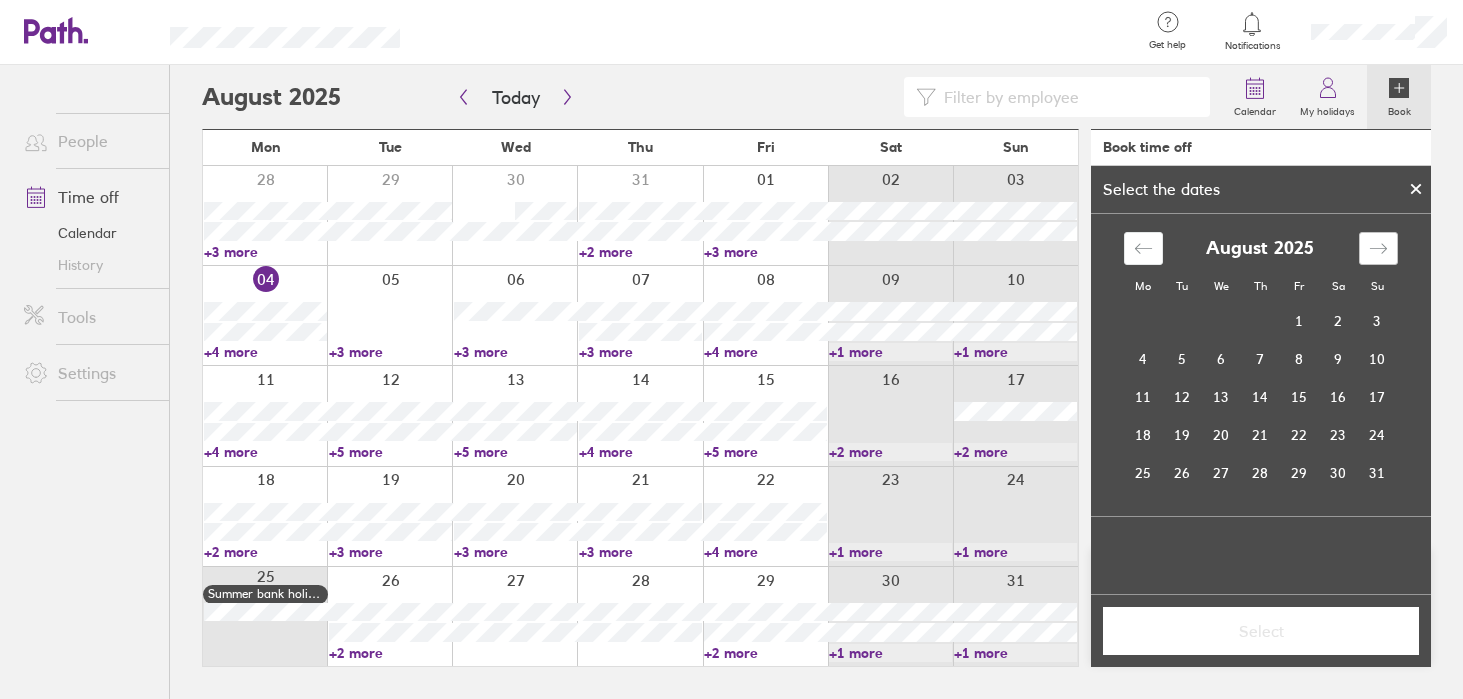click 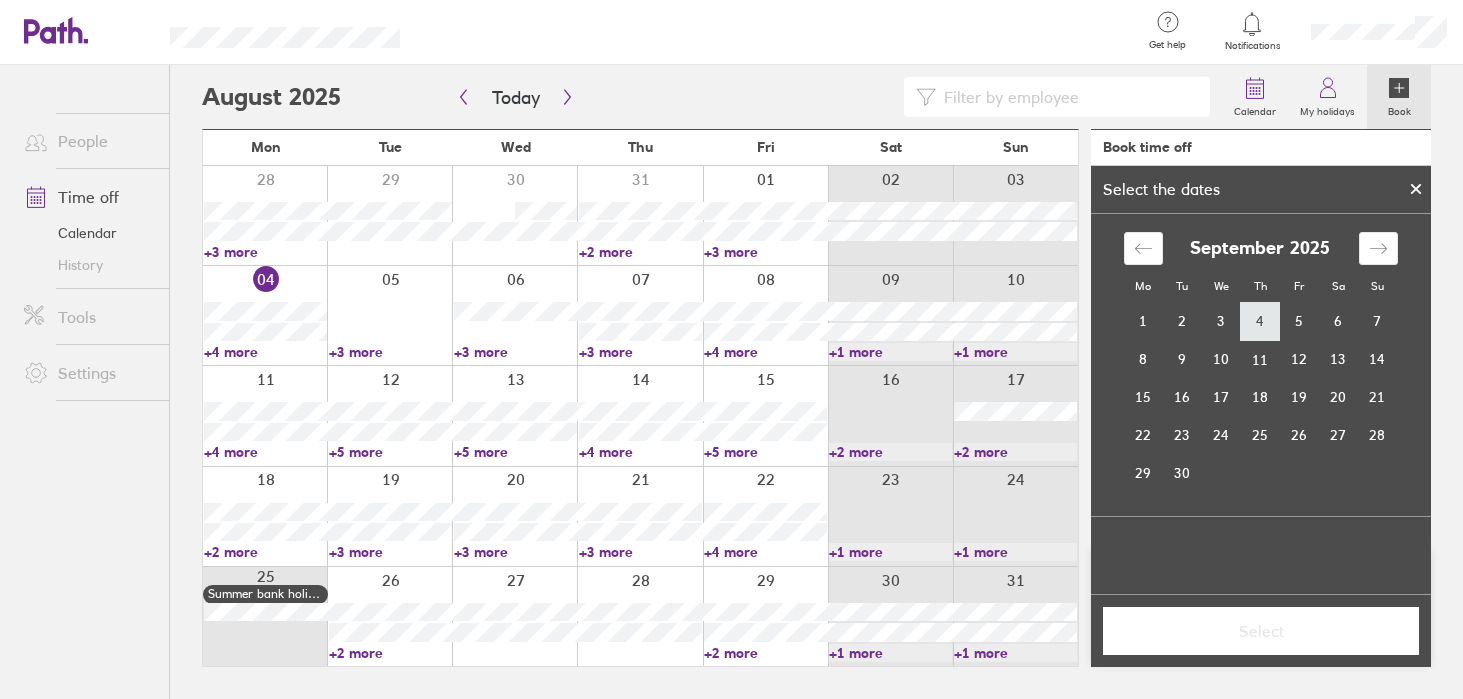 click on "4" at bounding box center (1260, 322) 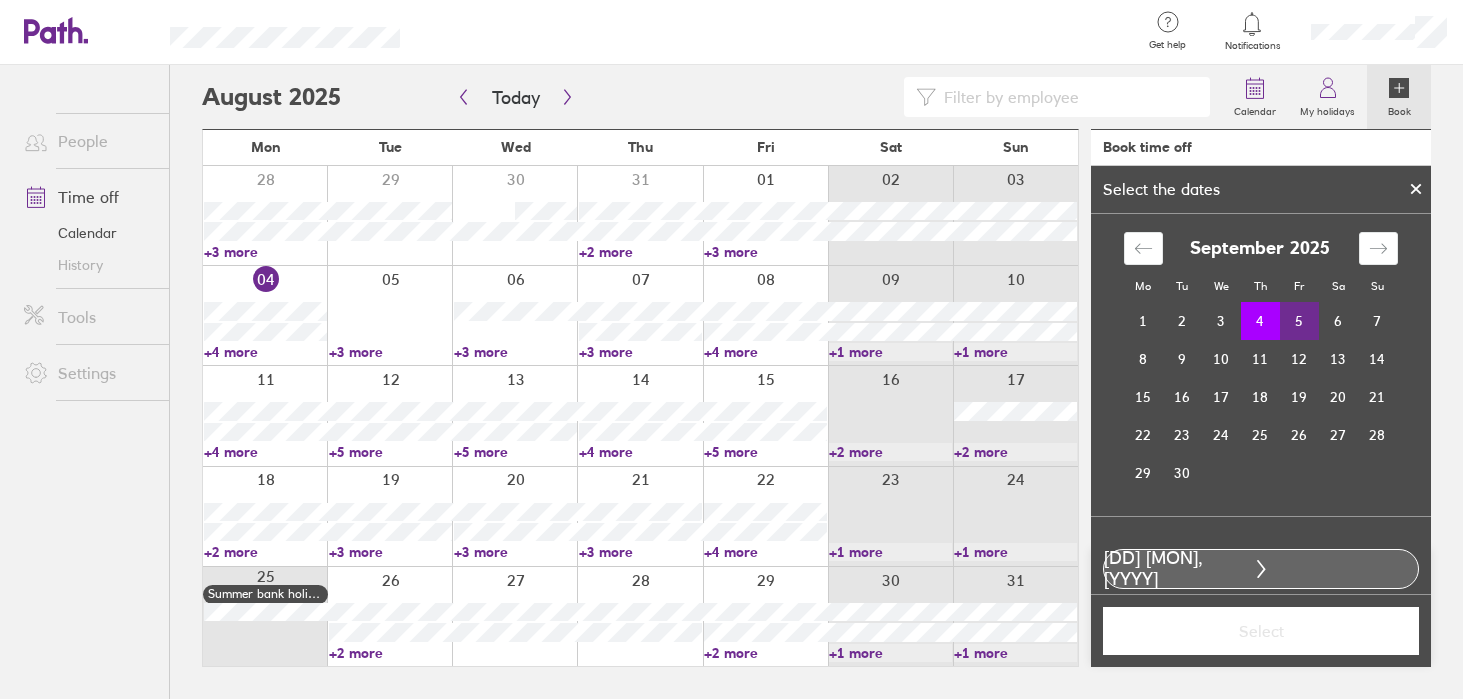 click on "5" at bounding box center [1299, 321] 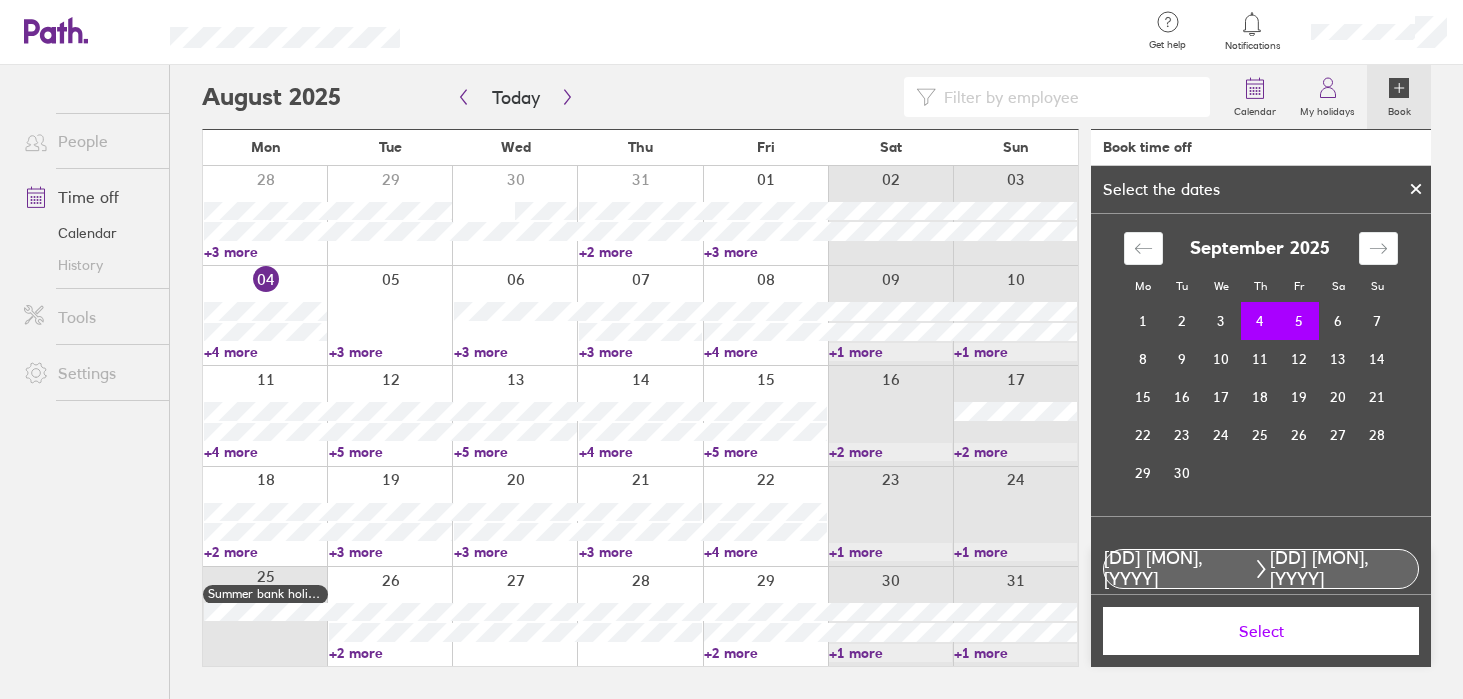 click on "Select" at bounding box center [1261, 631] 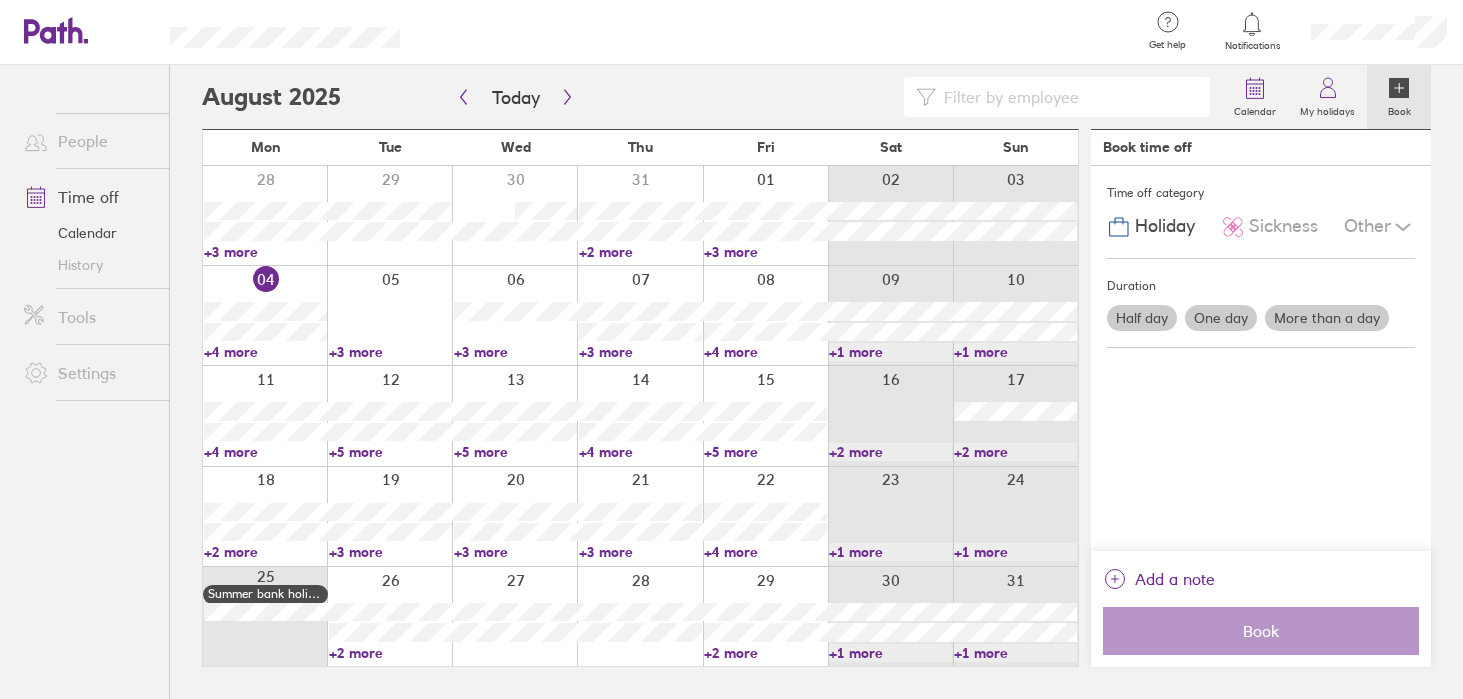 click on "Time off category Holiday Sickness Other Duration Half day One day More than a day Add a note Book" at bounding box center [1261, 358] 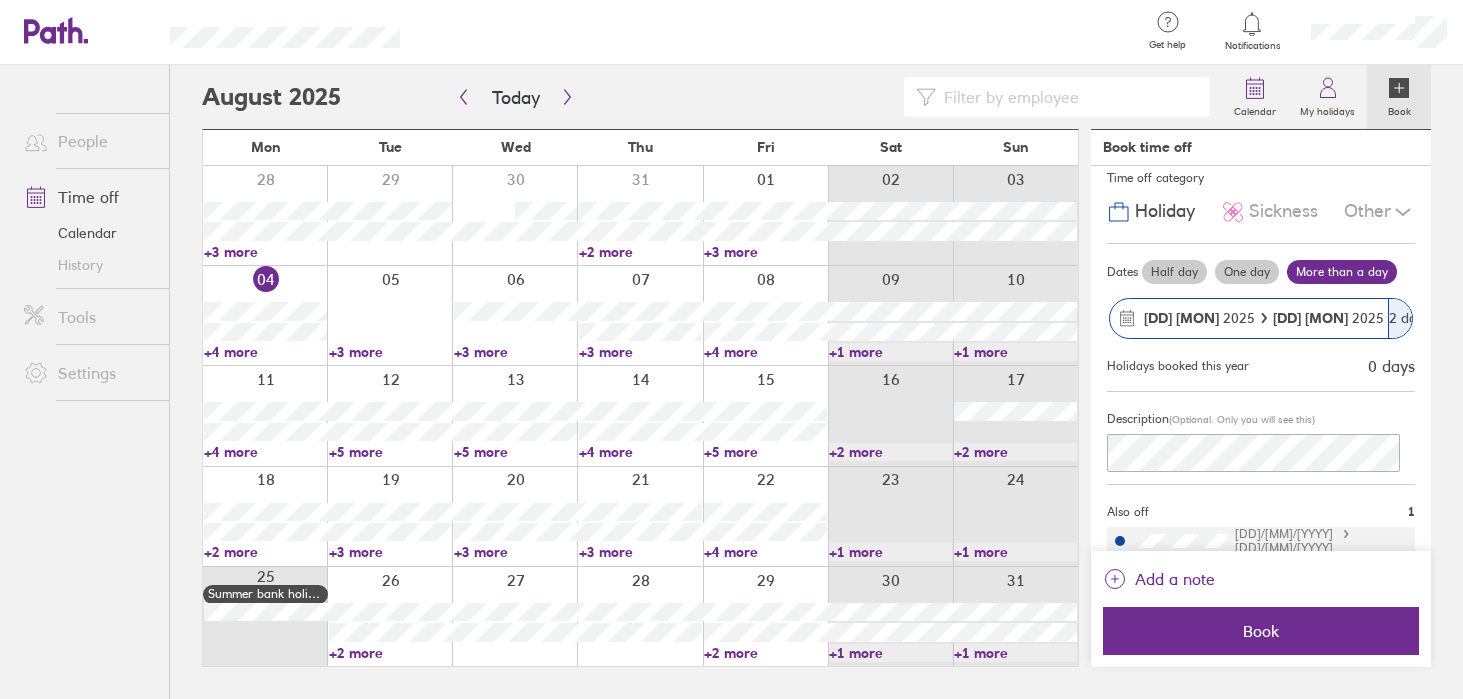 scroll, scrollTop: 0, scrollLeft: 0, axis: both 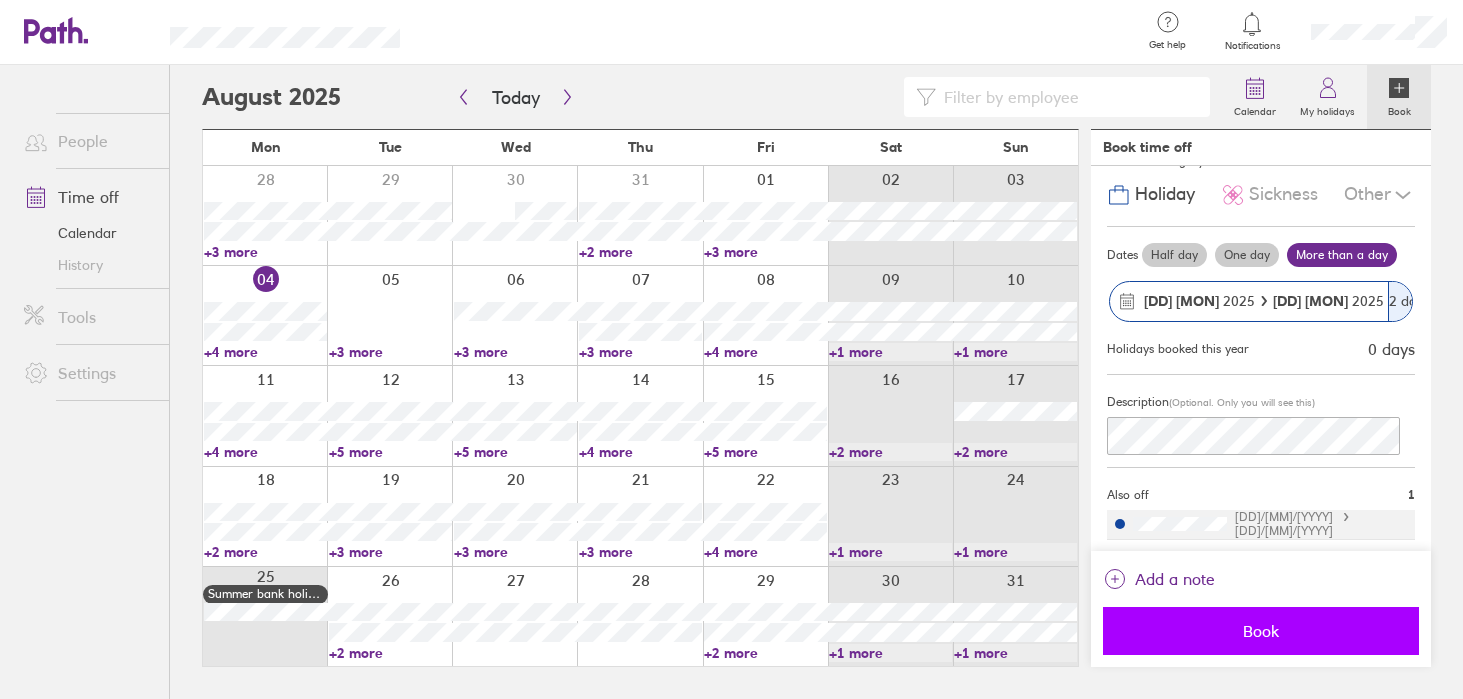 click on "Book" at bounding box center (1261, 631) 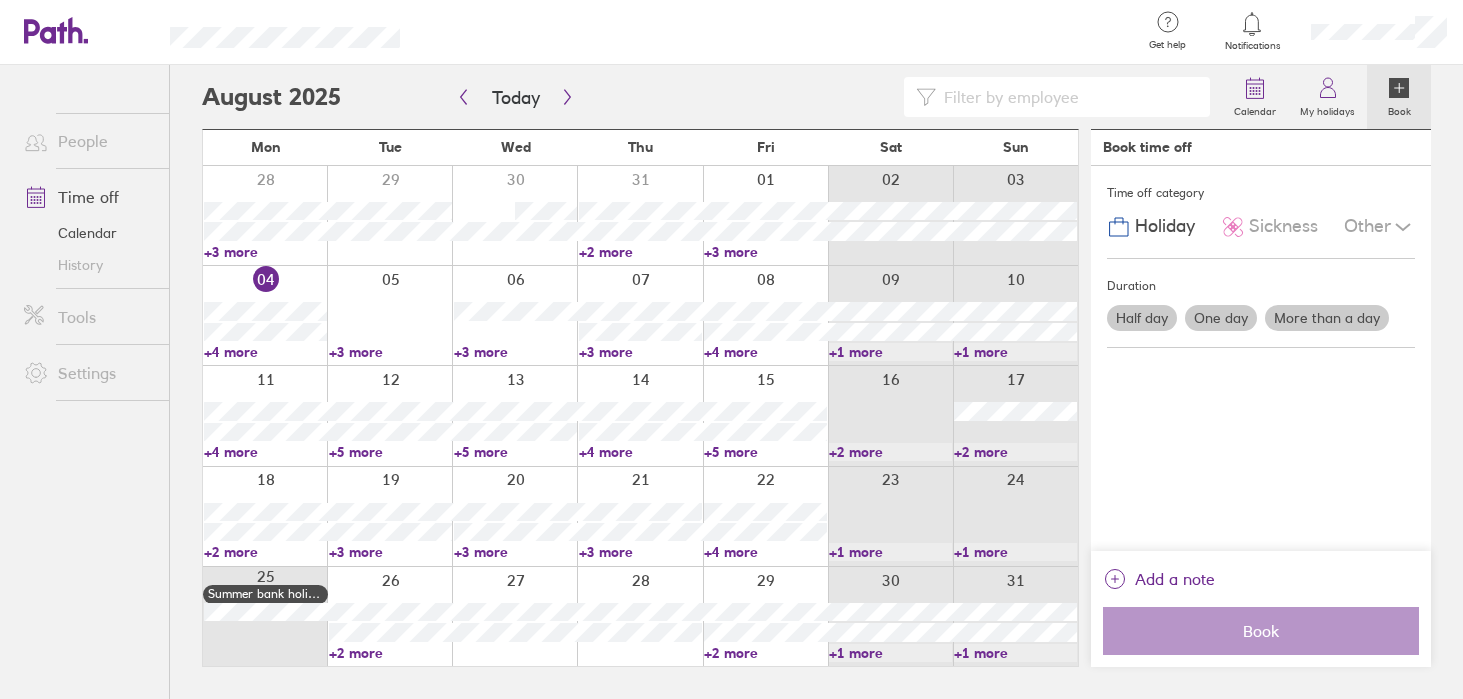 scroll, scrollTop: 0, scrollLeft: 0, axis: both 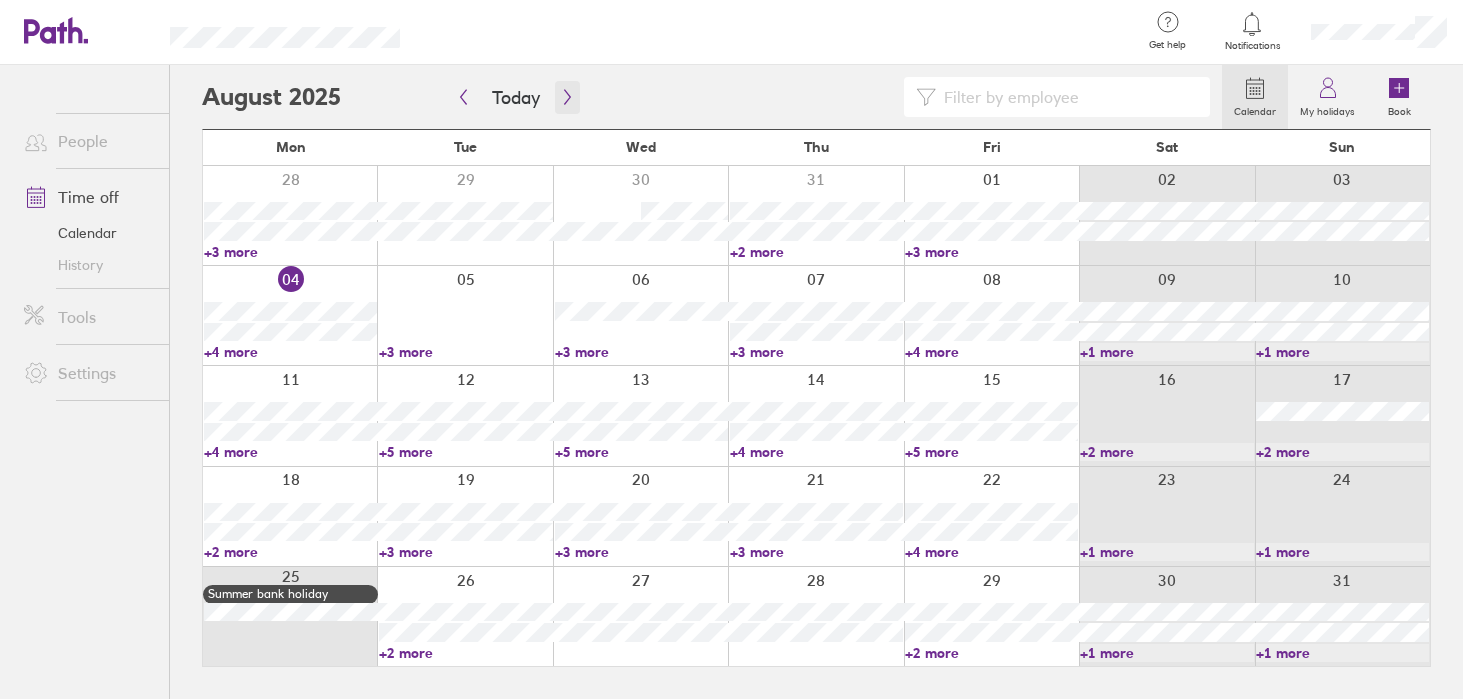 click 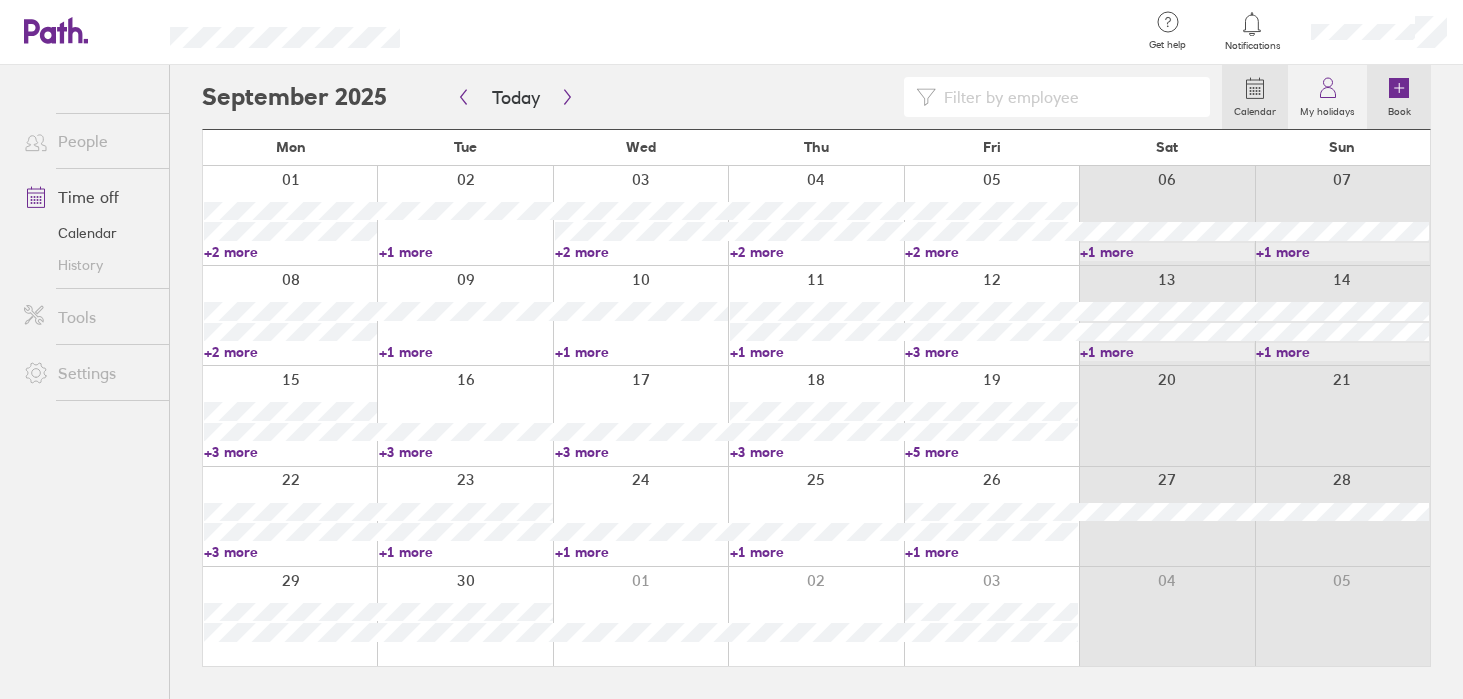 click 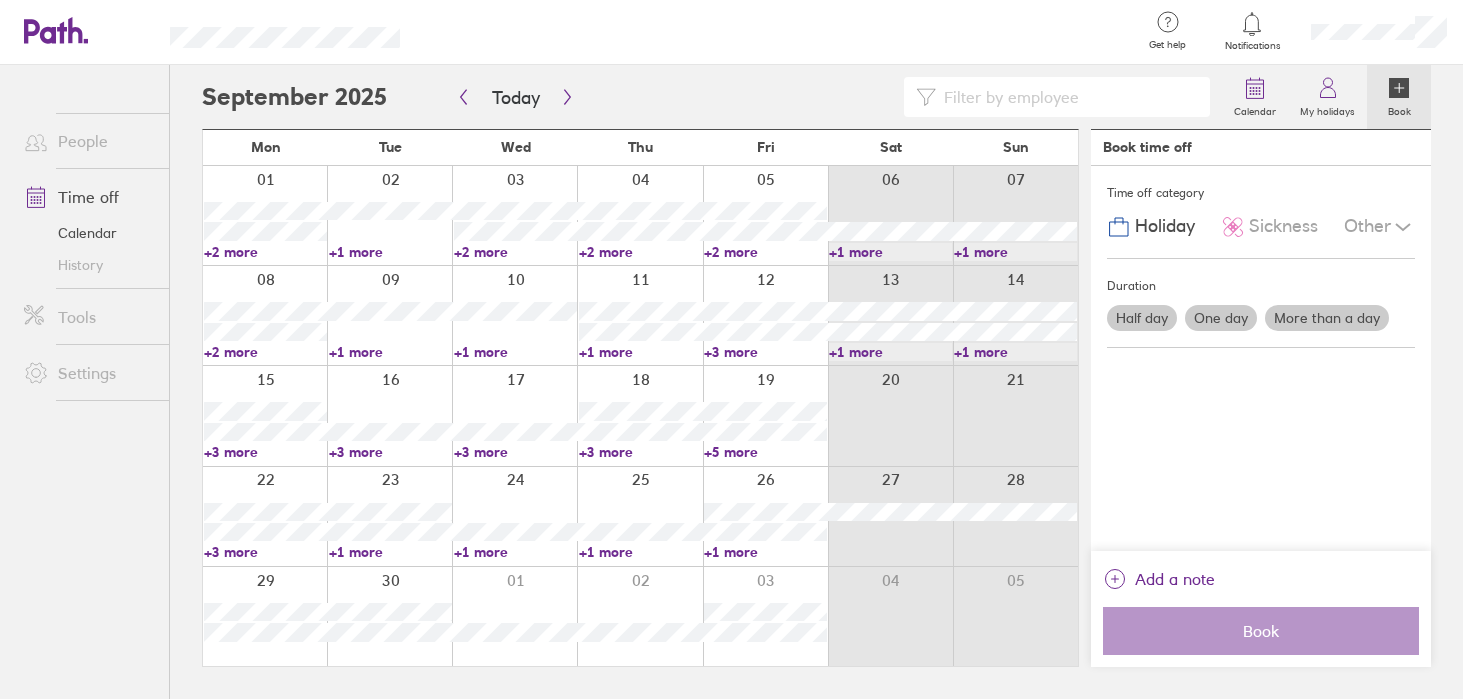 click on "More than a day" at bounding box center (1327, 318) 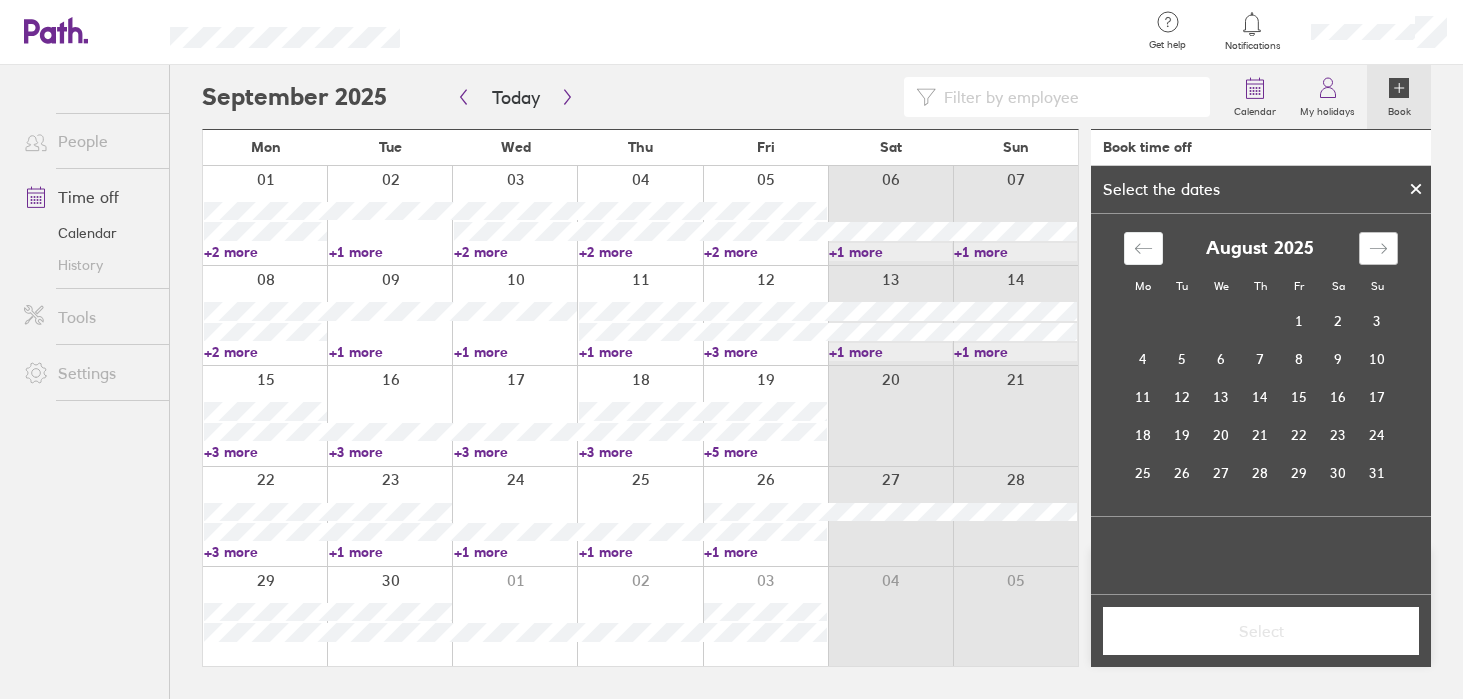 click 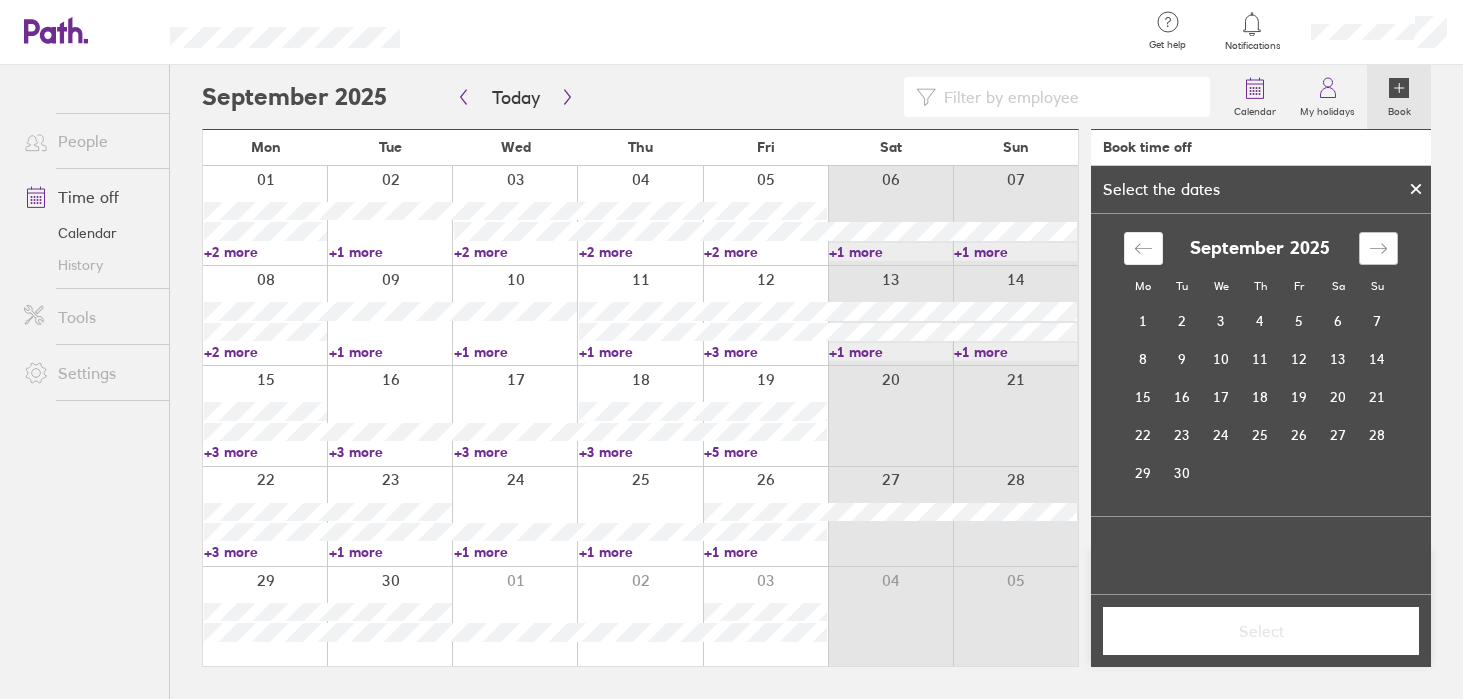 click 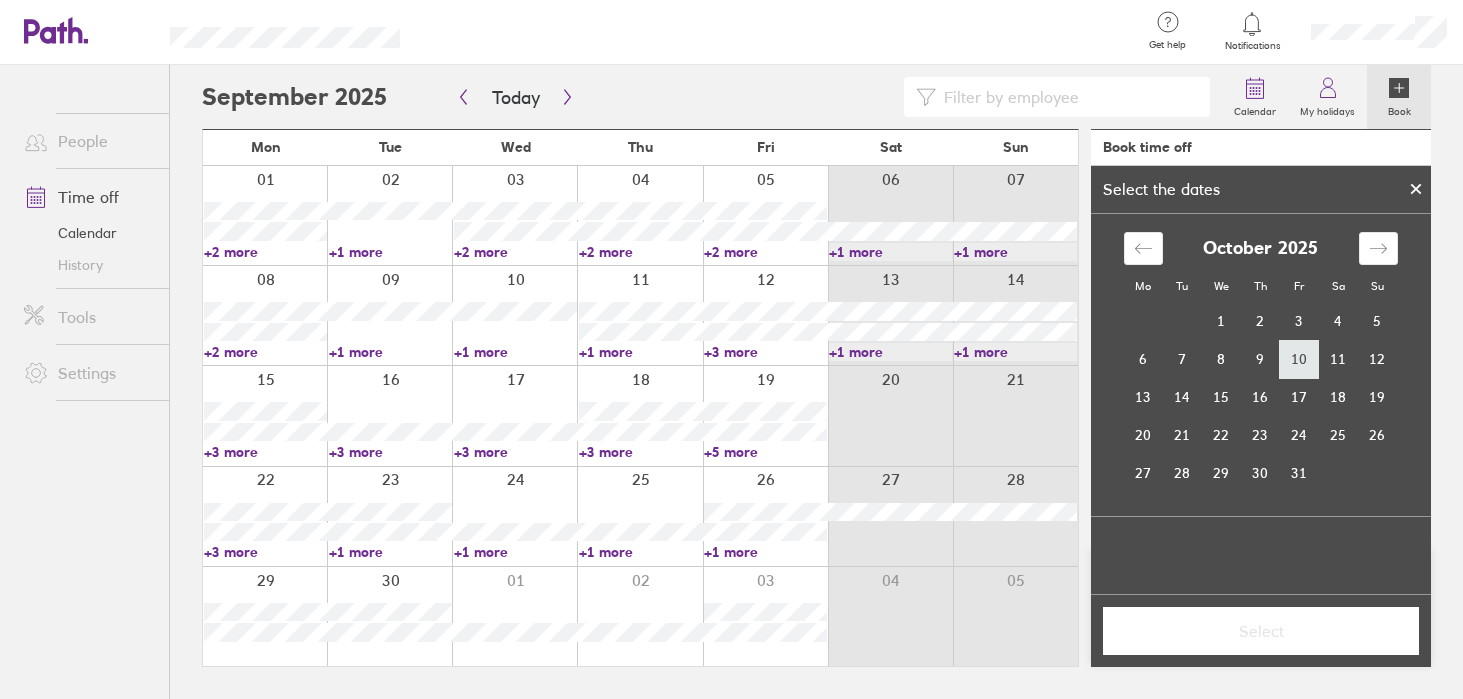 click on "10" at bounding box center [1299, 359] 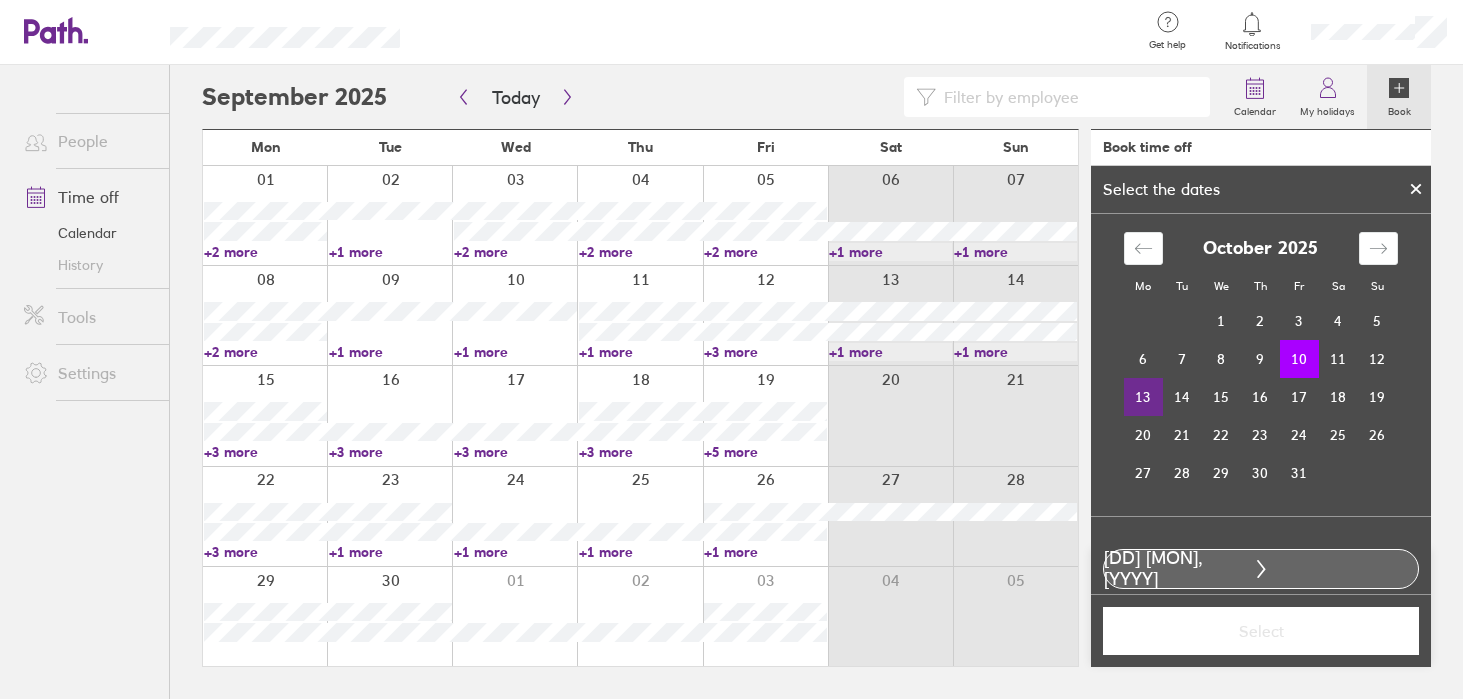 click on "13" at bounding box center (1143, 397) 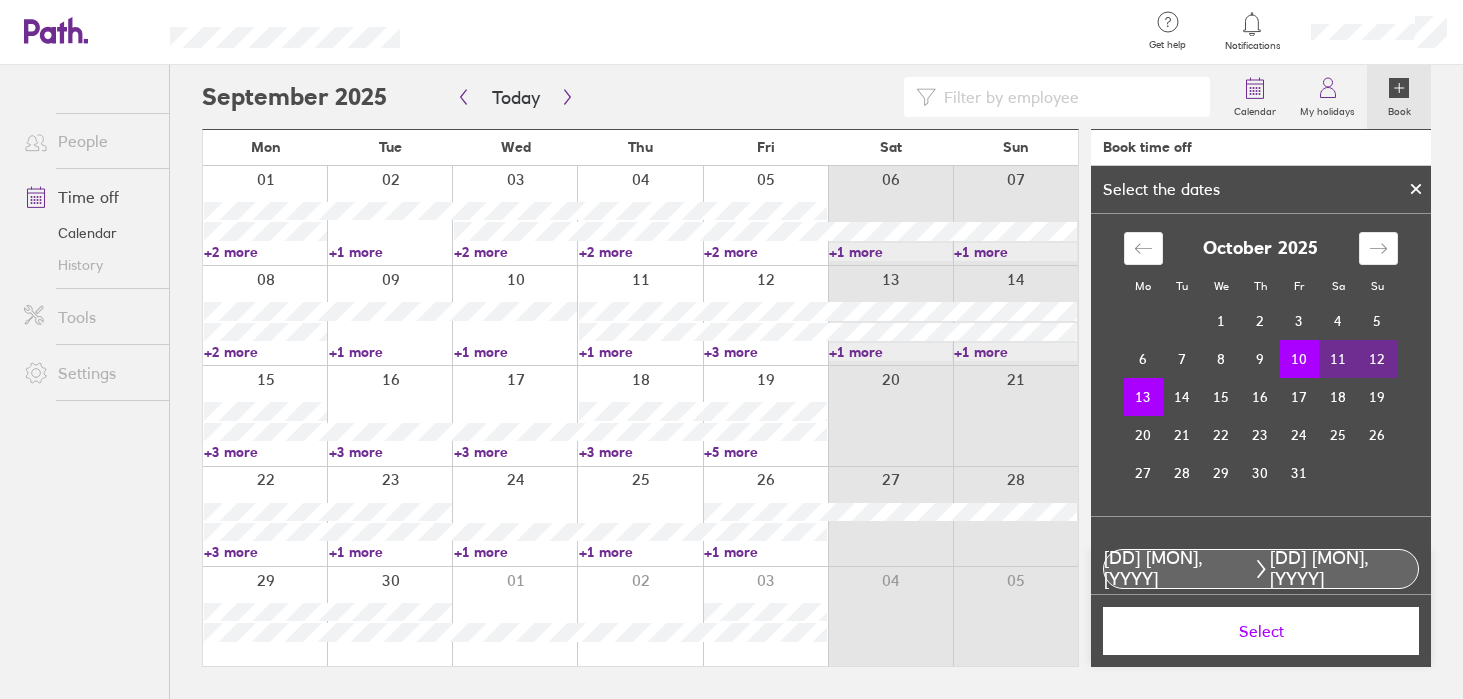 click on "Select" at bounding box center (1261, 631) 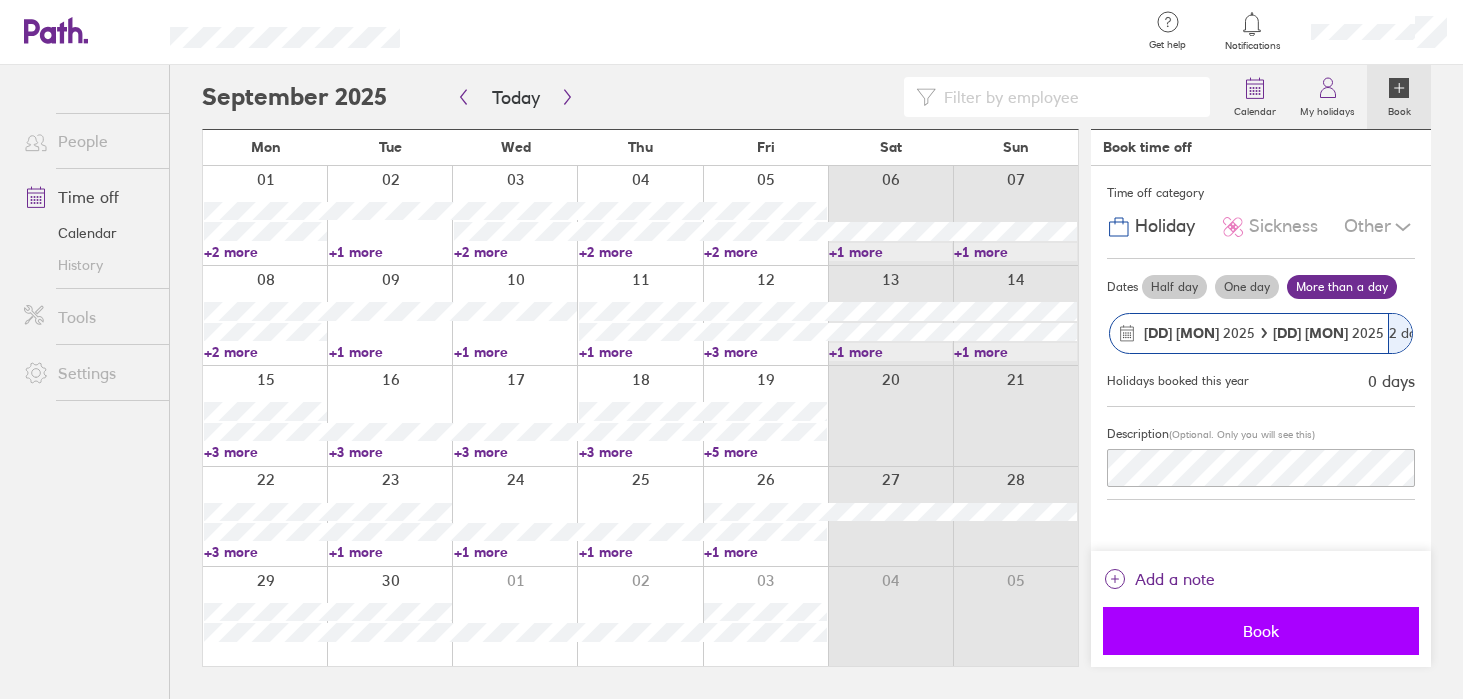 click on "Book" at bounding box center (1261, 631) 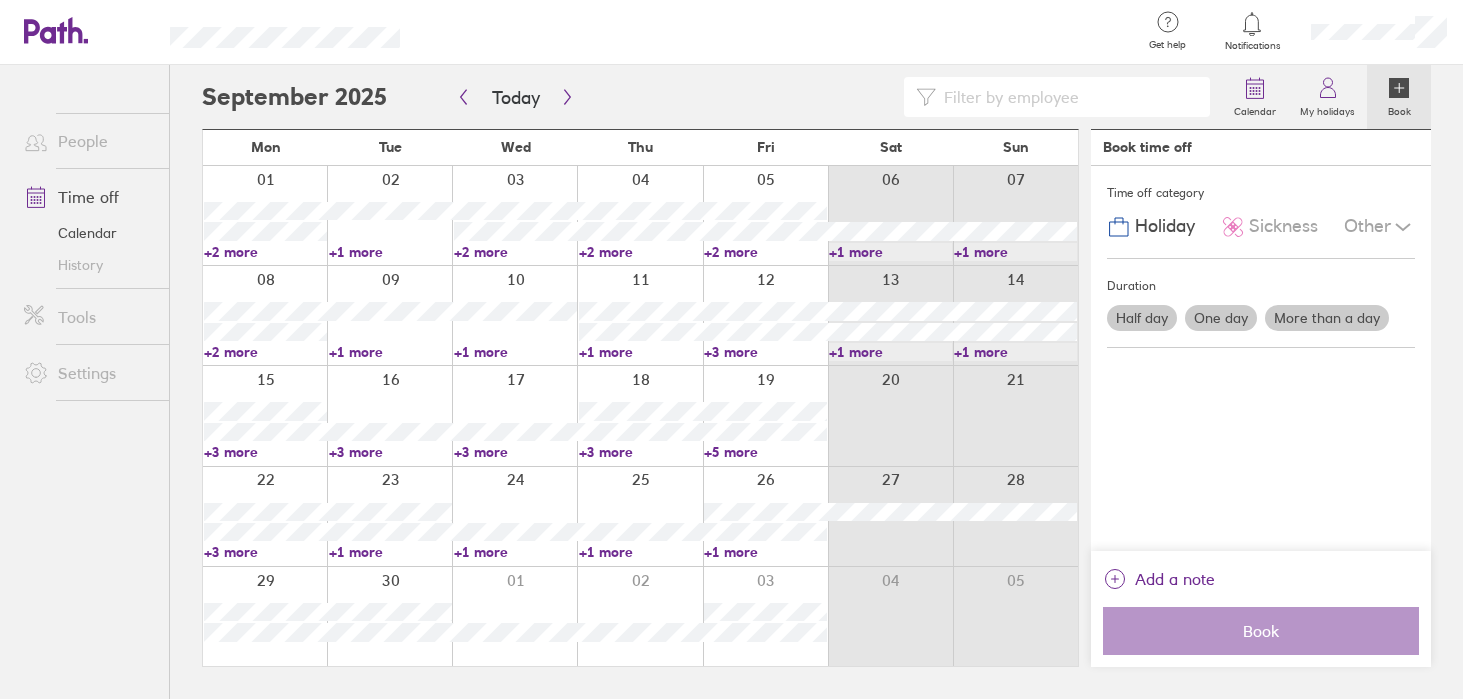 click on "One day" at bounding box center [1221, 318] 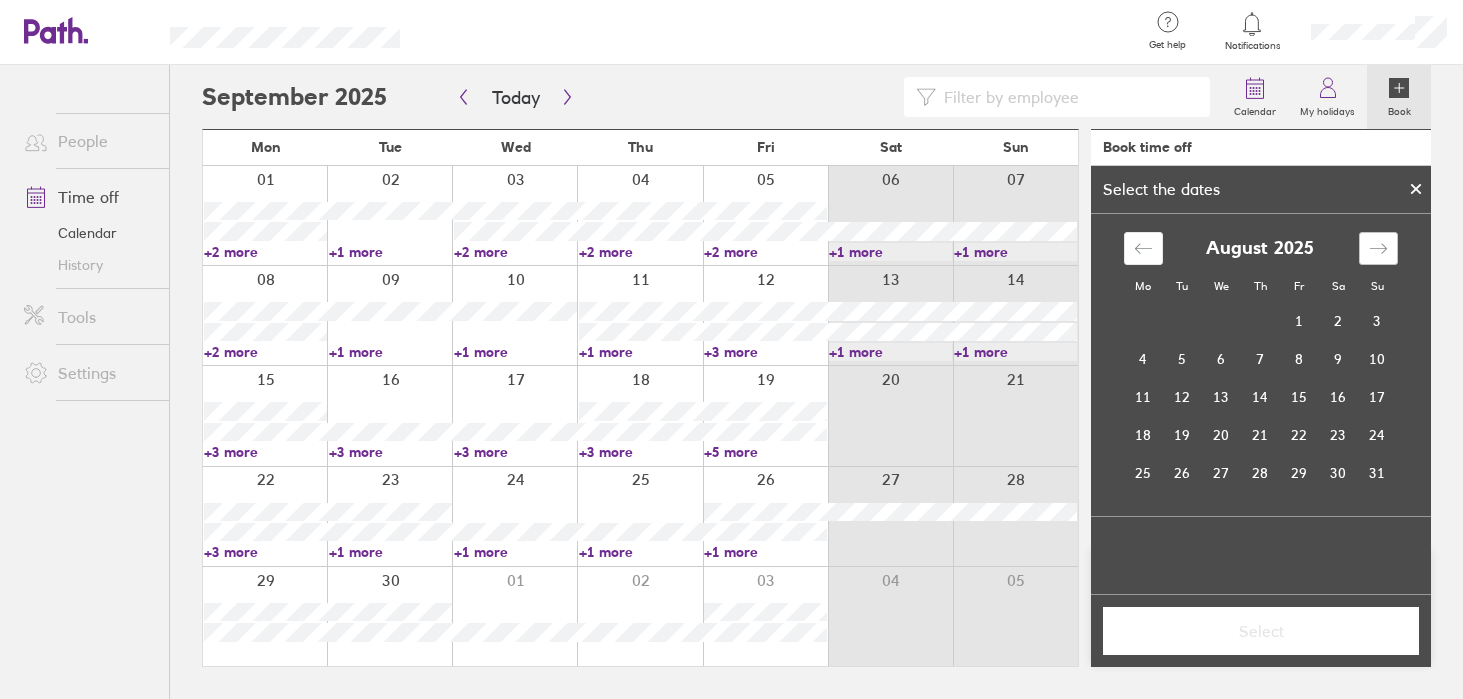click at bounding box center [1378, 248] 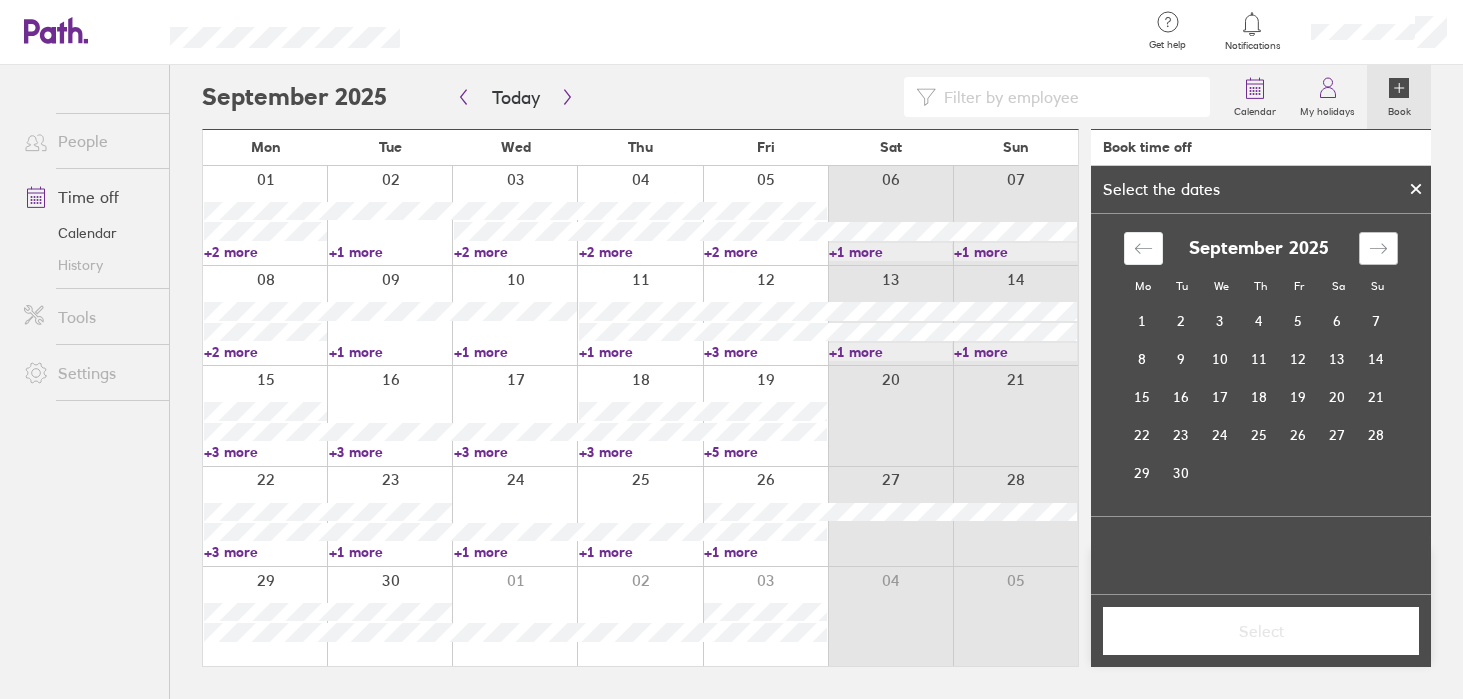 click at bounding box center (1378, 248) 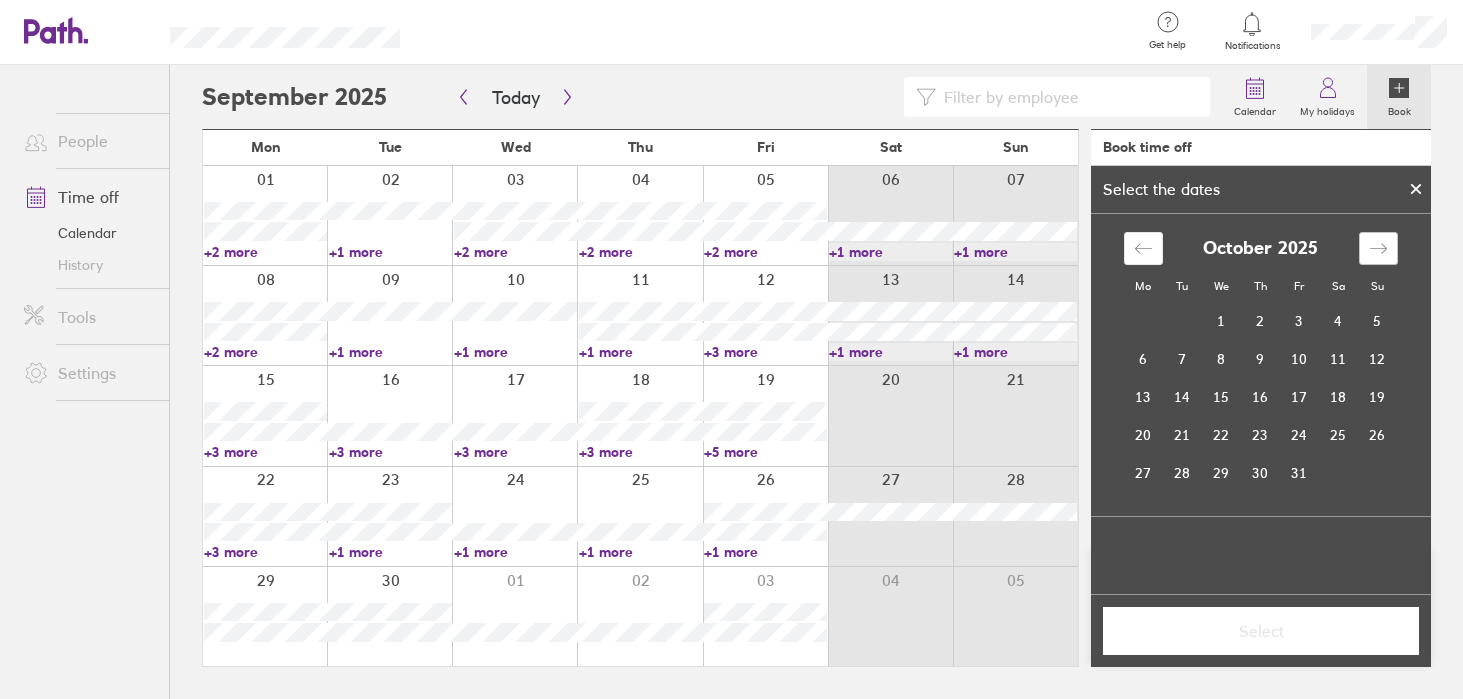 click at bounding box center (1378, 248) 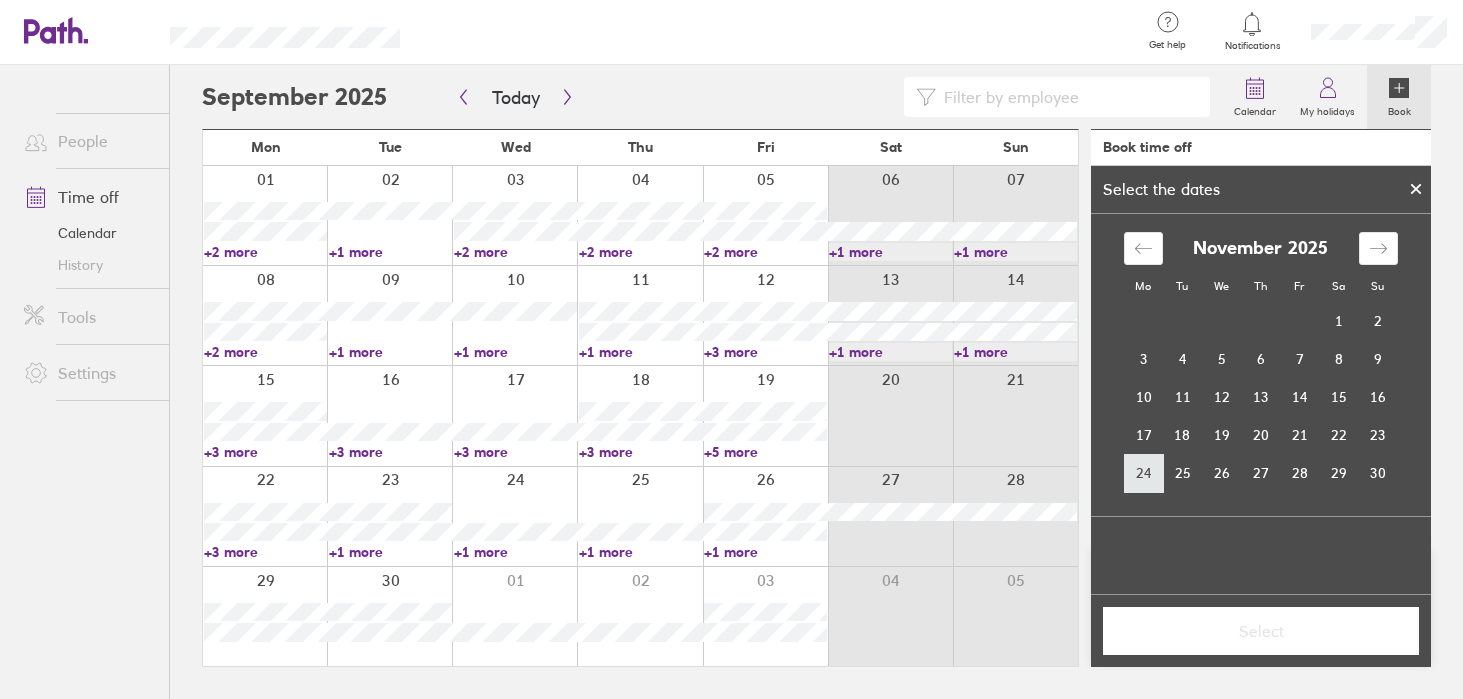 click on "24" at bounding box center [1143, 473] 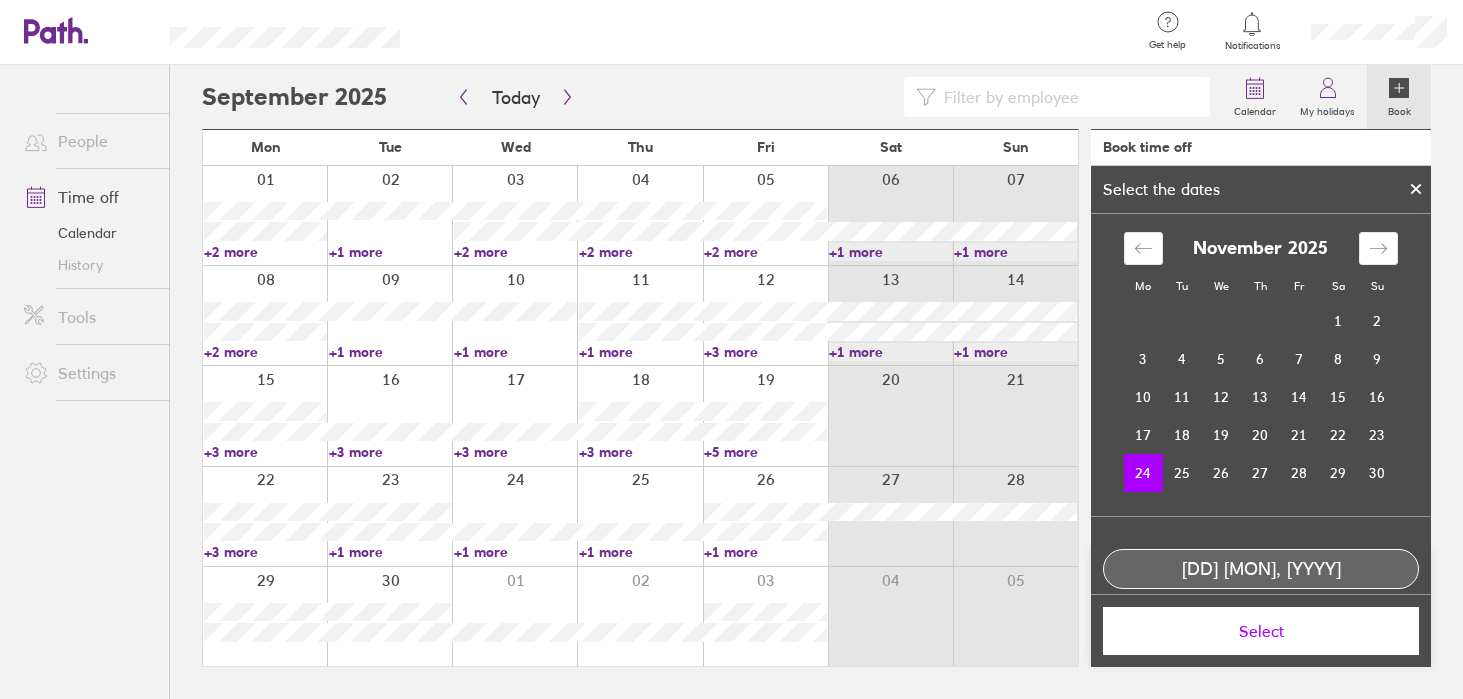 click on "Select" at bounding box center (1261, 631) 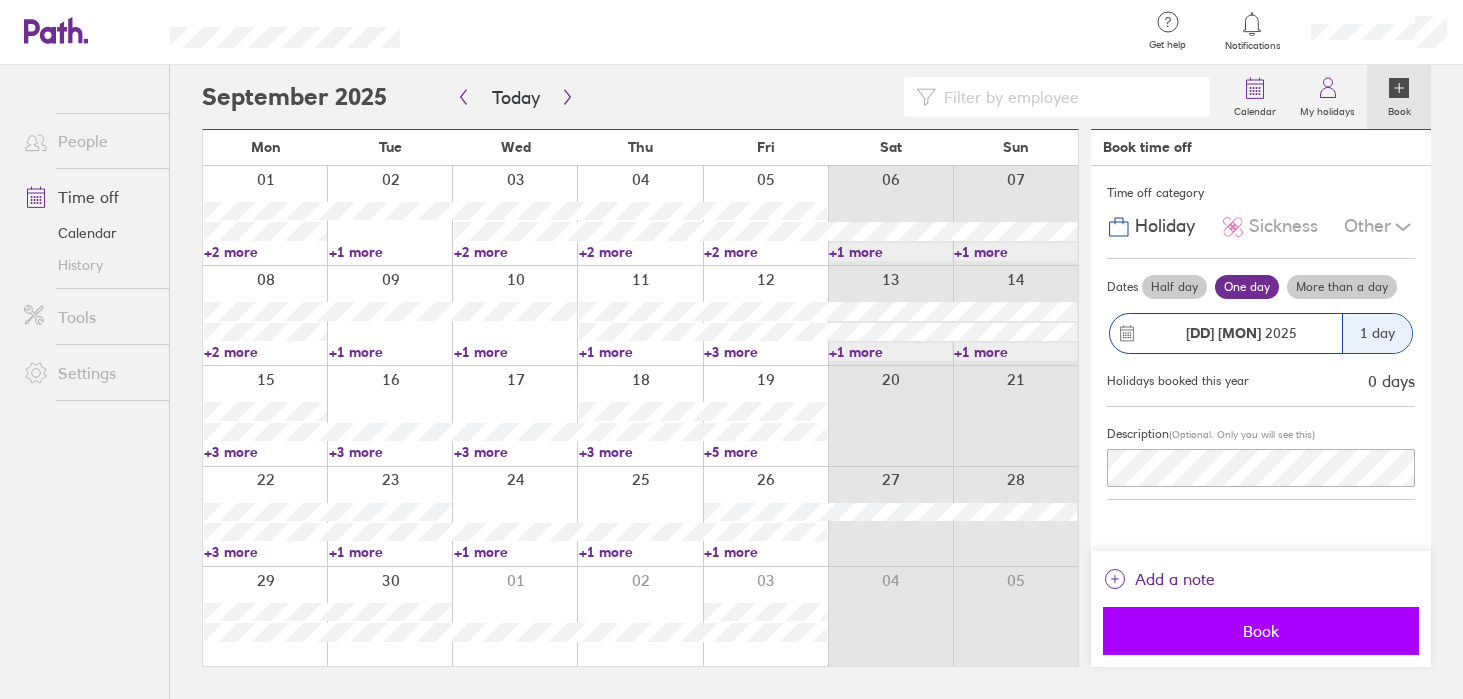 click on "Book" at bounding box center [1261, 631] 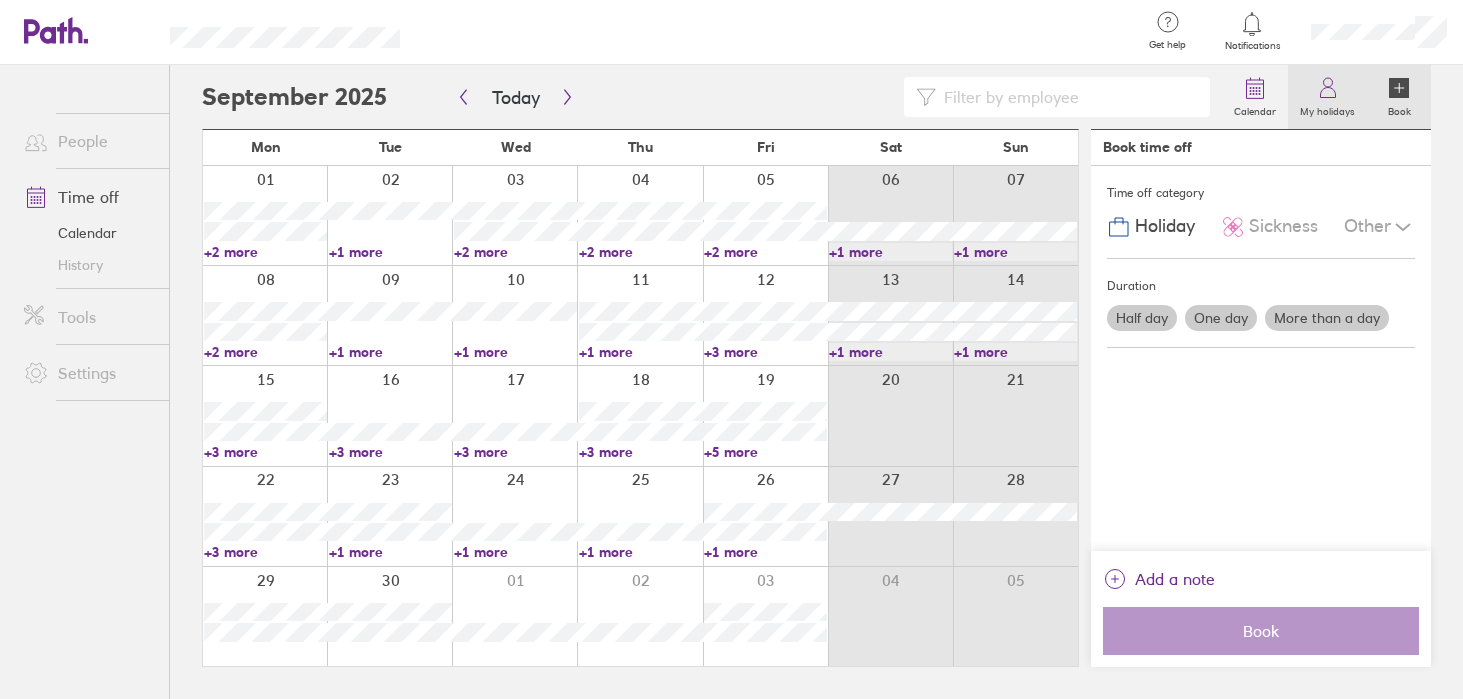 click 